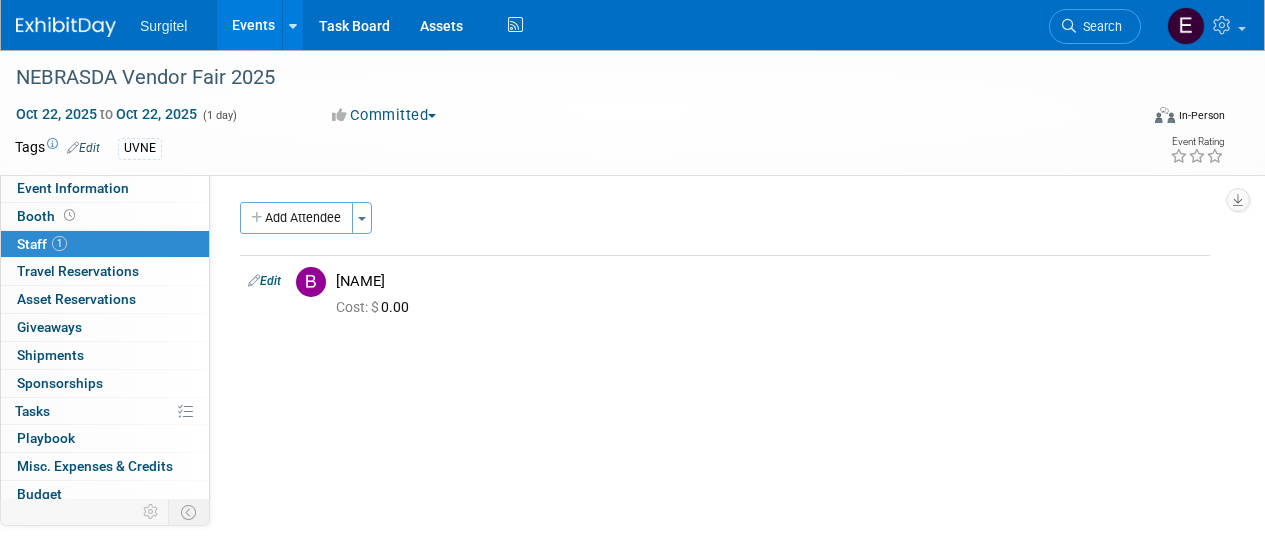 scroll, scrollTop: 2, scrollLeft: 0, axis: vertical 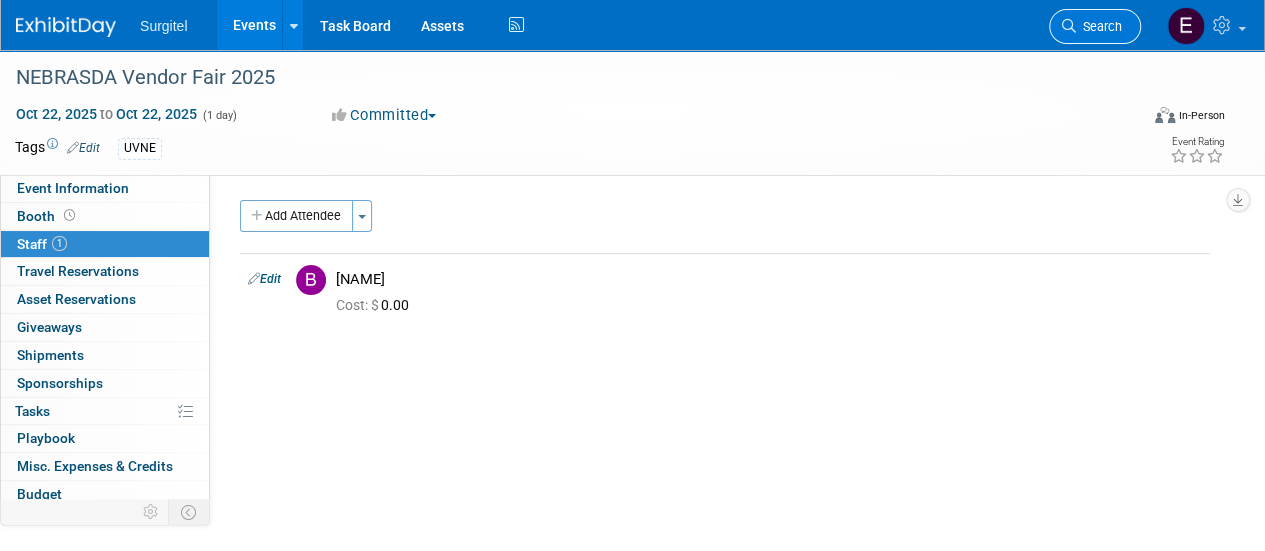 click on "Search" at bounding box center (1099, 26) 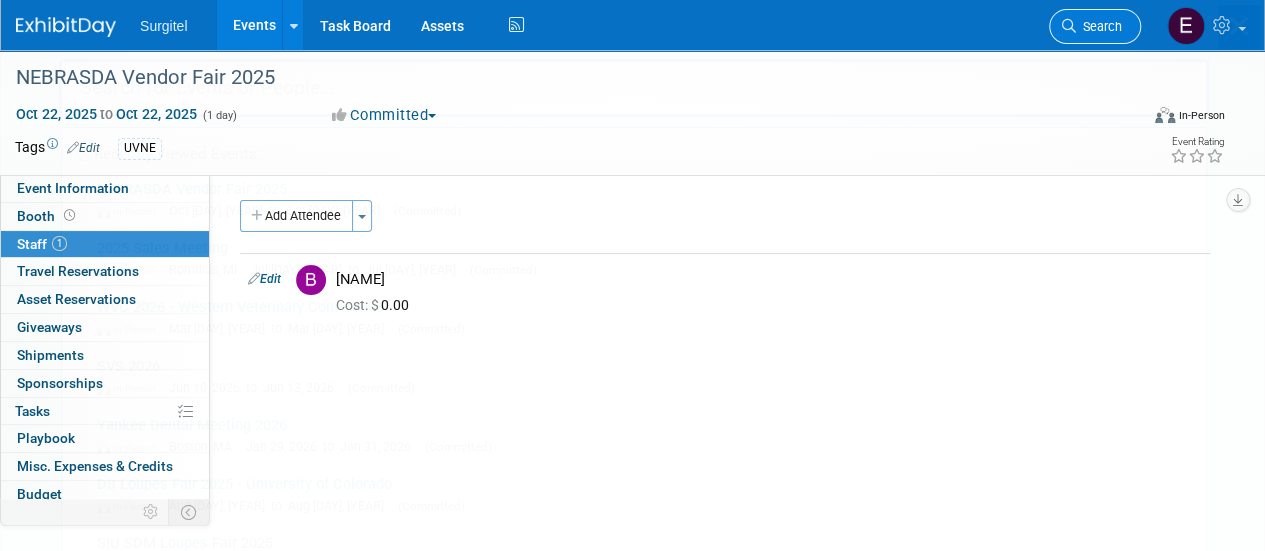 scroll, scrollTop: 0, scrollLeft: 0, axis: both 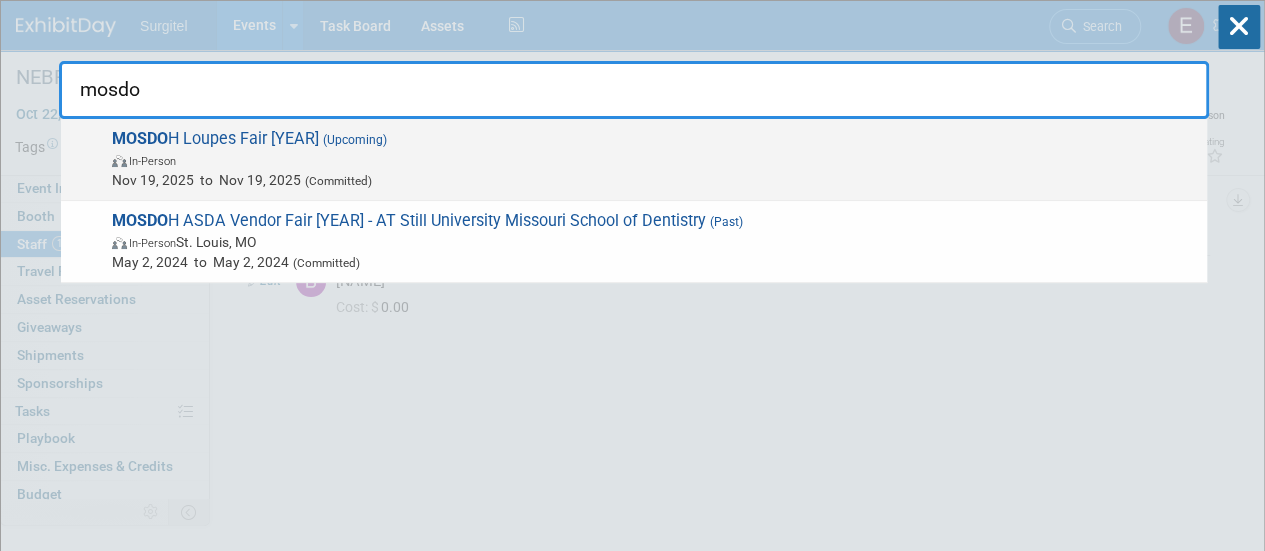 type on "mosdo" 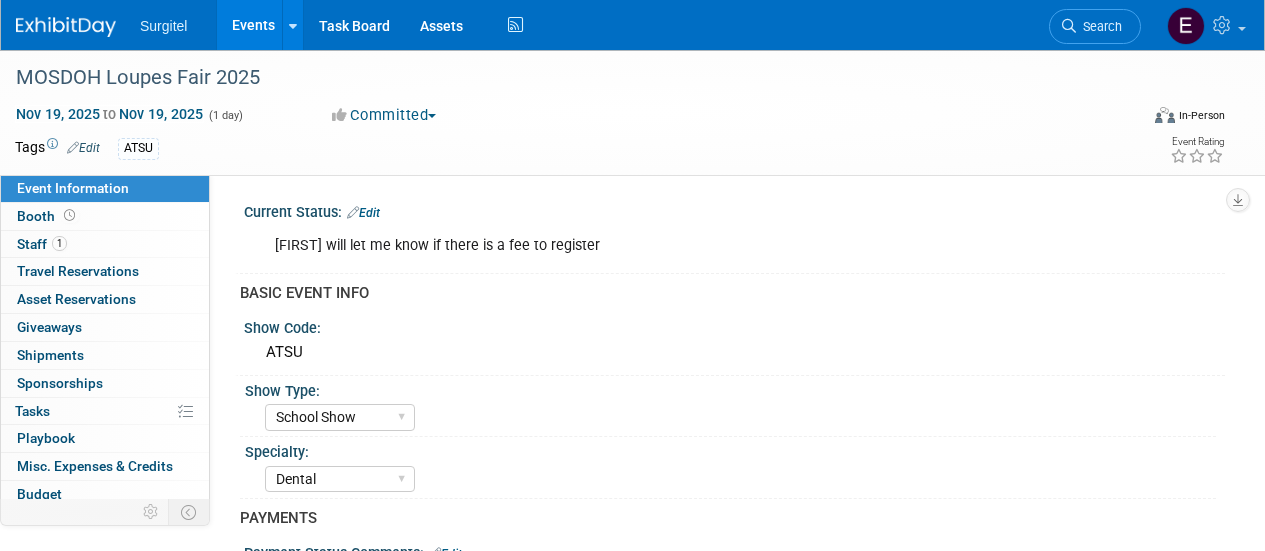 select on "School Show" 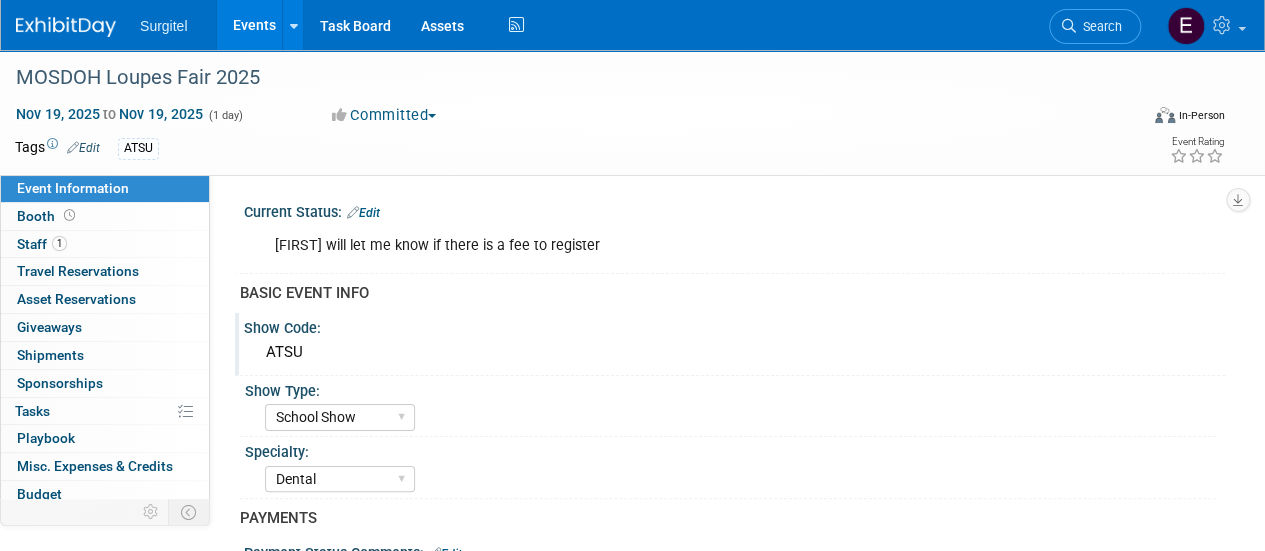 scroll, scrollTop: 0, scrollLeft: 0, axis: both 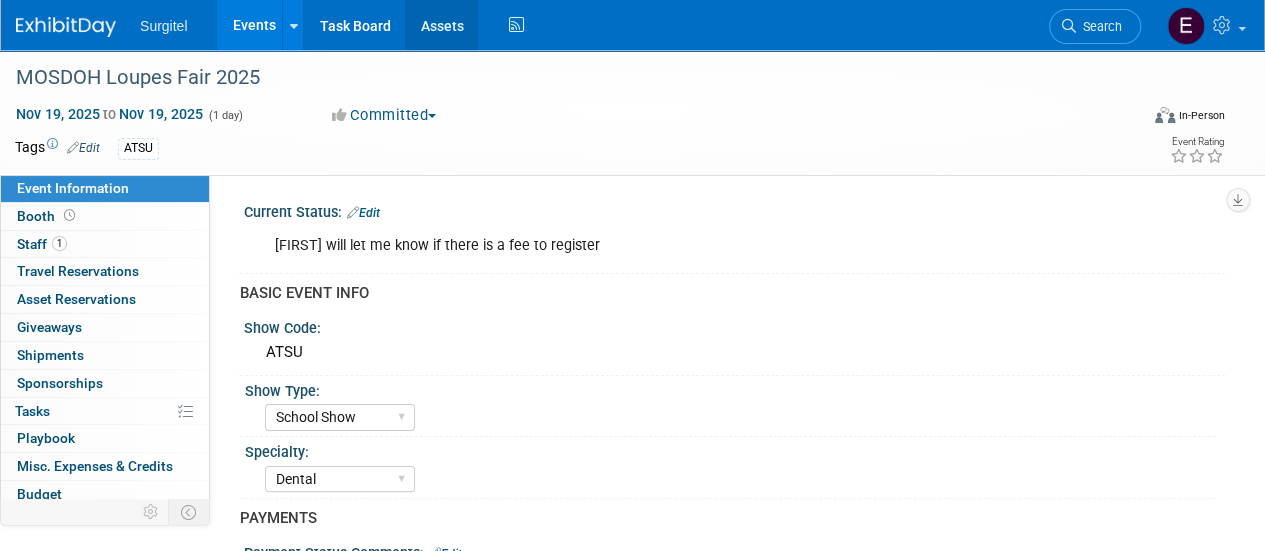 click on "Assets" at bounding box center (441, 25) 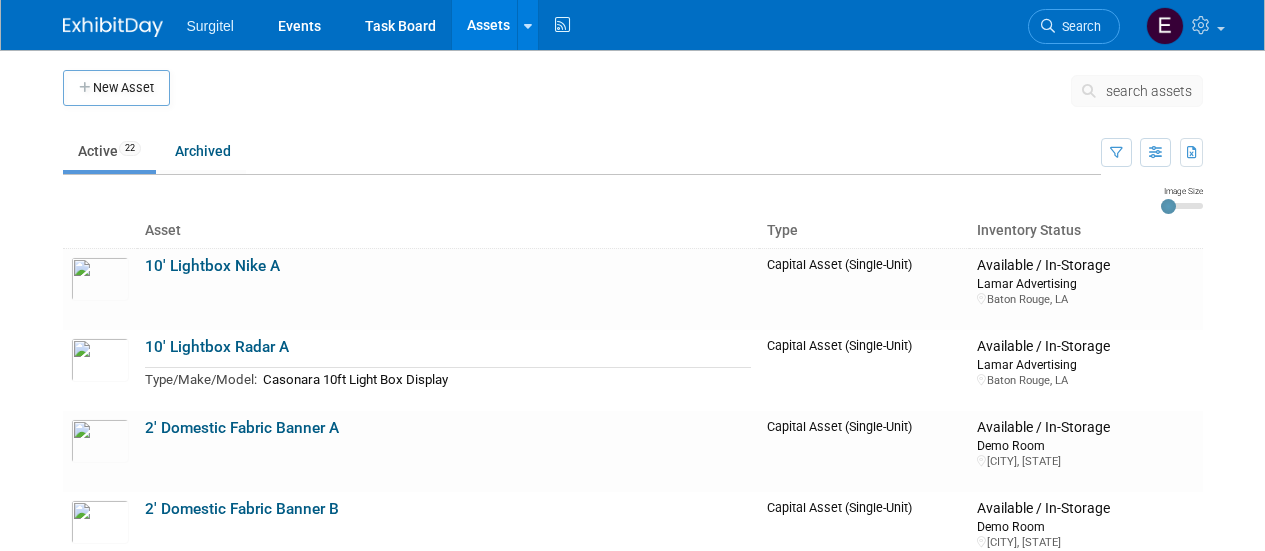 scroll, scrollTop: 0, scrollLeft: 0, axis: both 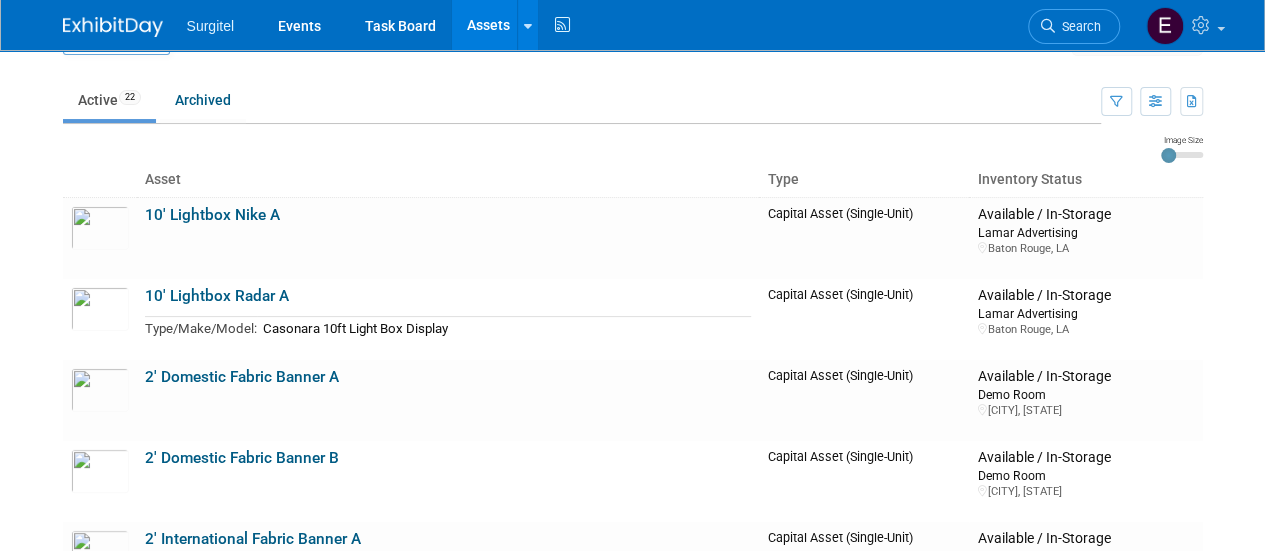 drag, startPoint x: 1271, startPoint y: 71, endPoint x: 1217, endPoint y: 83, distance: 55.31727 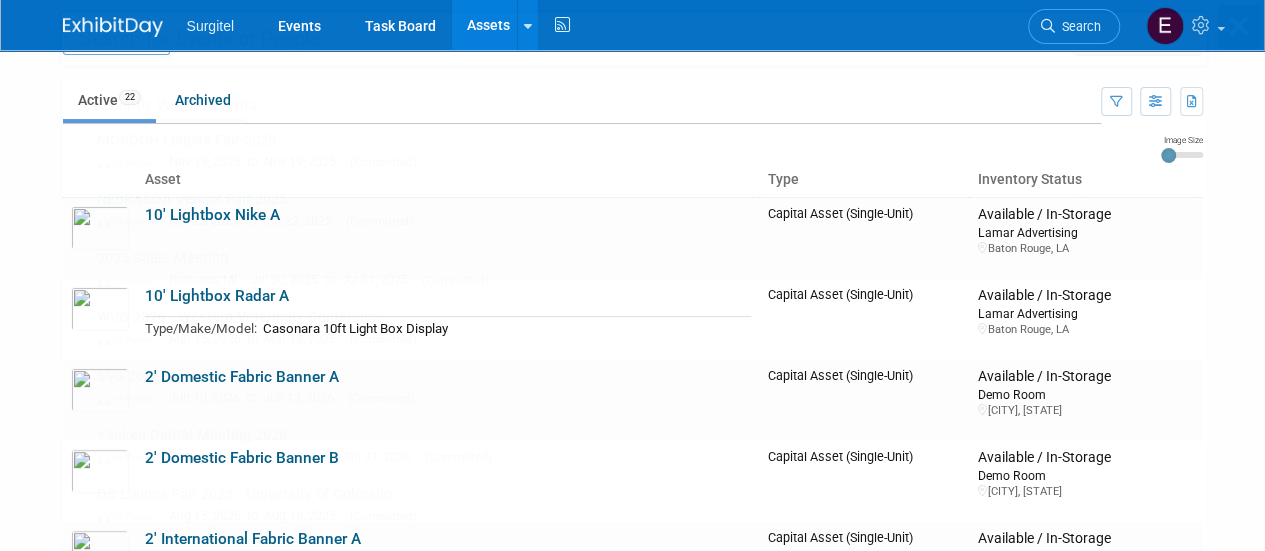 scroll, scrollTop: 0, scrollLeft: 0, axis: both 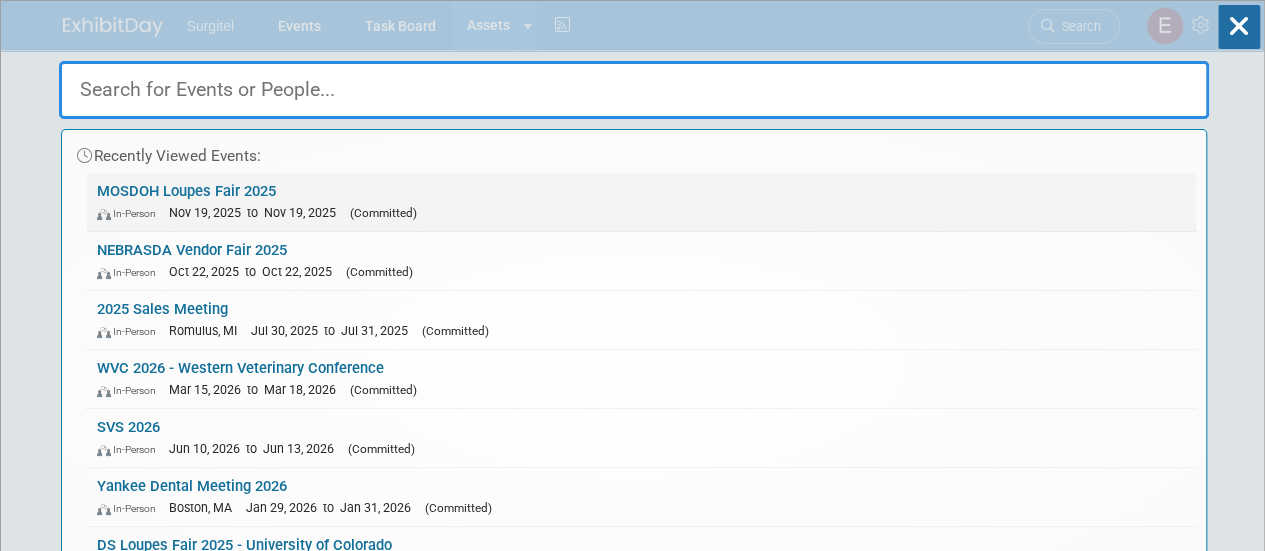click on "MOSDOH Loupes Fair 2025
In-Person
Nov 19, 2025  to  Nov 19, 2025
(Committed)" at bounding box center [641, 202] 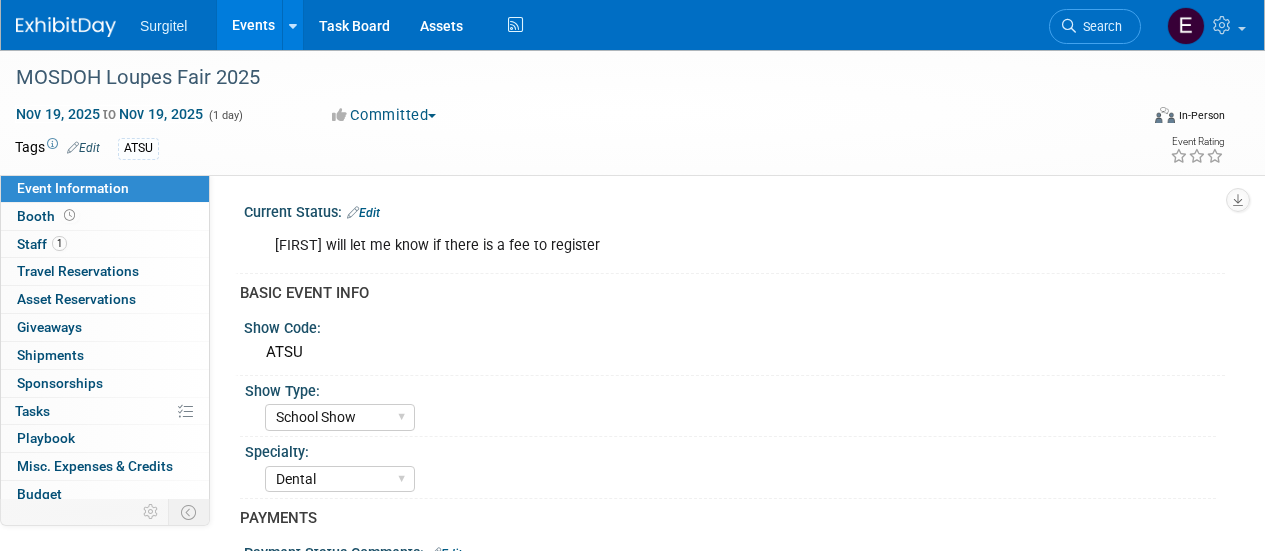 select on "School Show" 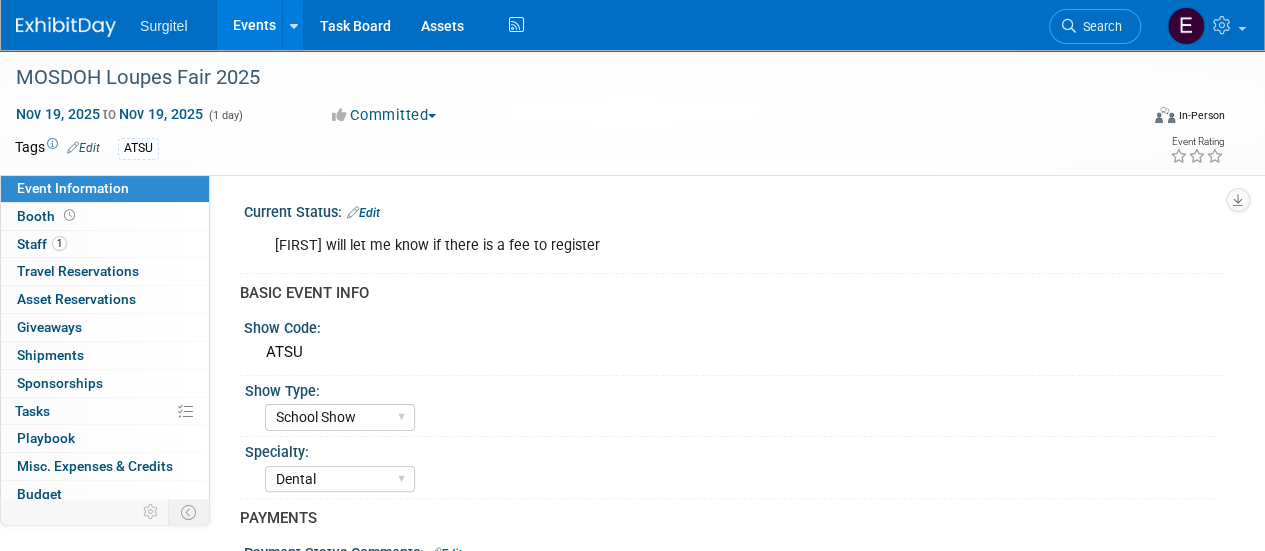 scroll, scrollTop: 0, scrollLeft: 0, axis: both 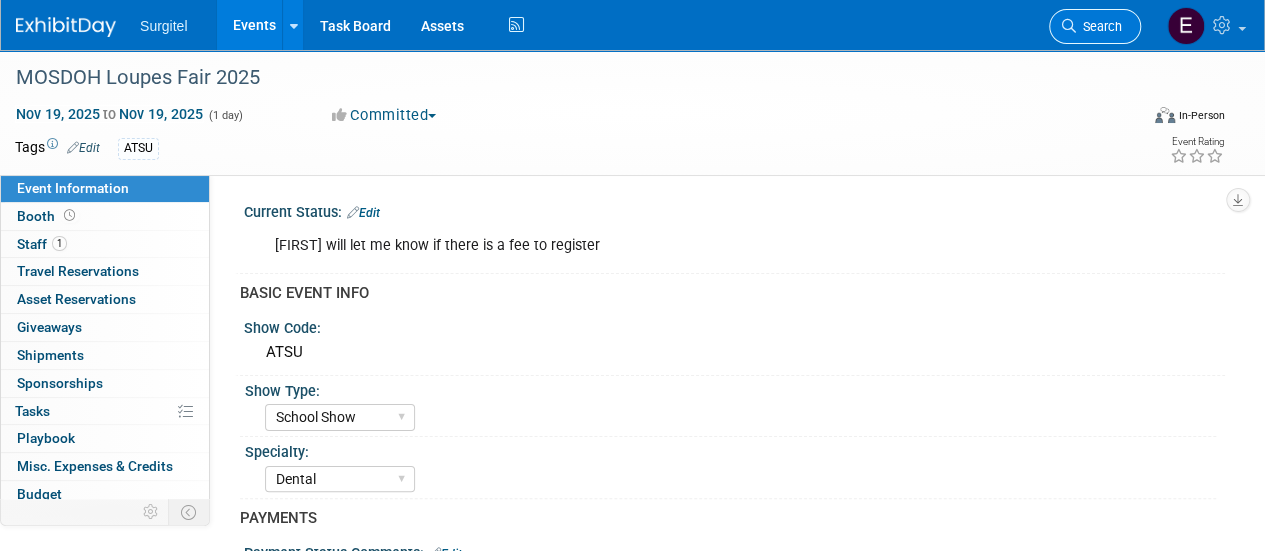 click on "Search" at bounding box center [1099, 26] 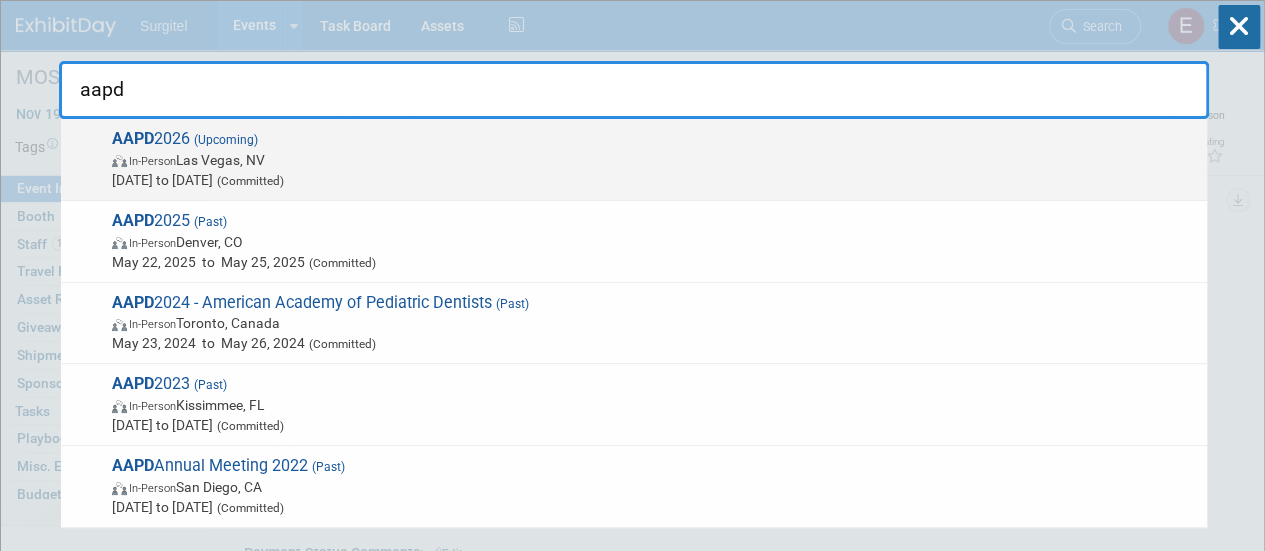 type on "aapd" 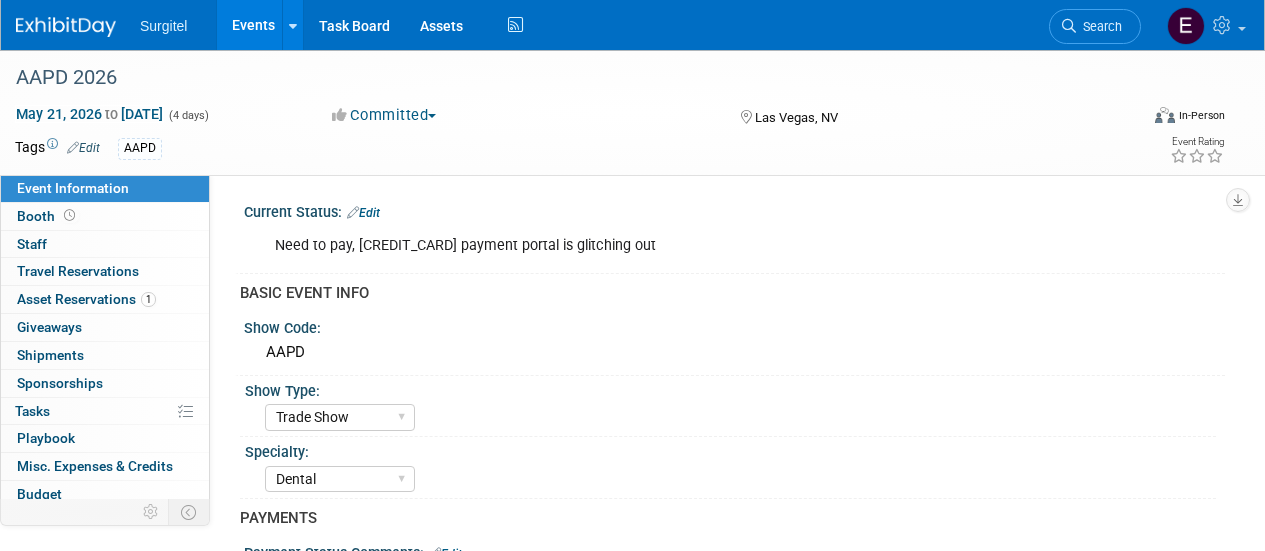 select on "Trade Show" 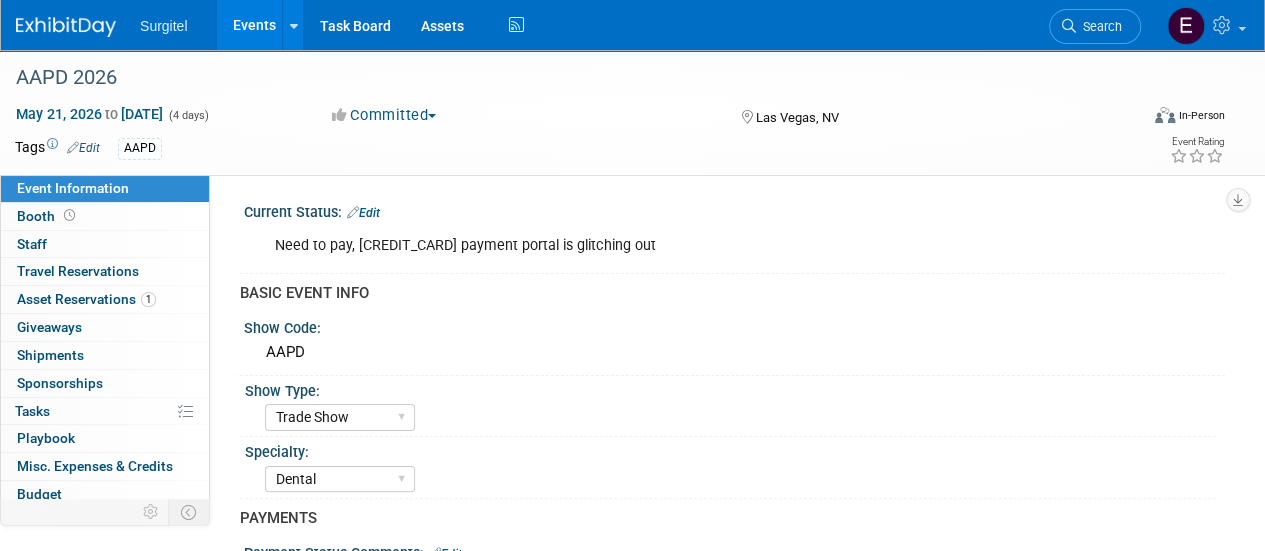 scroll, scrollTop: 0, scrollLeft: 0, axis: both 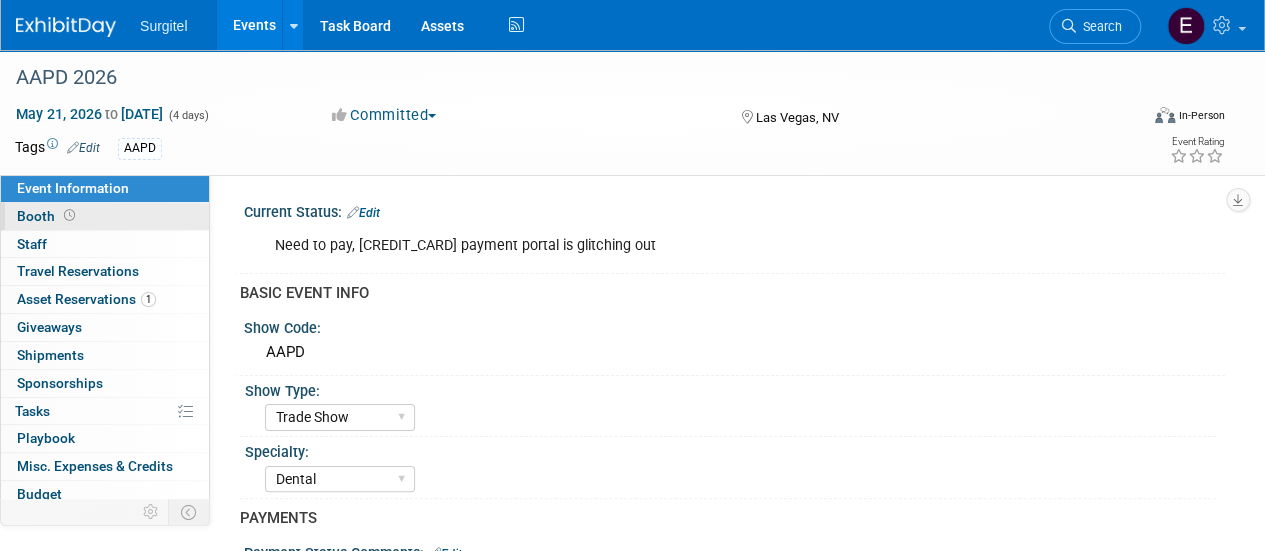click on "Booth" at bounding box center [105, 216] 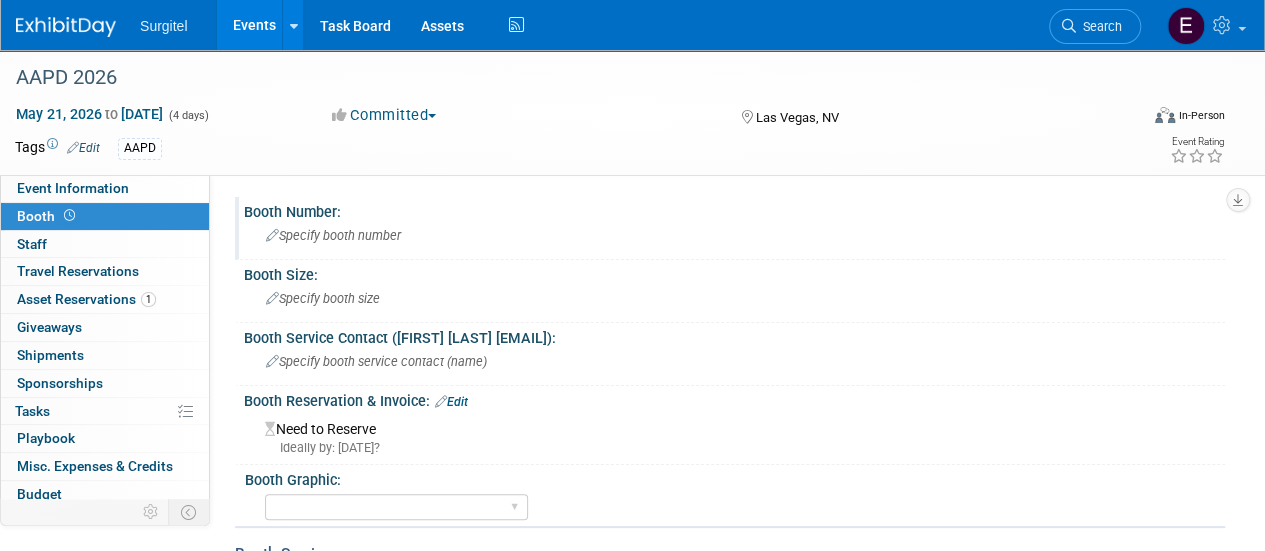 click on "Specify booth number" at bounding box center (333, 235) 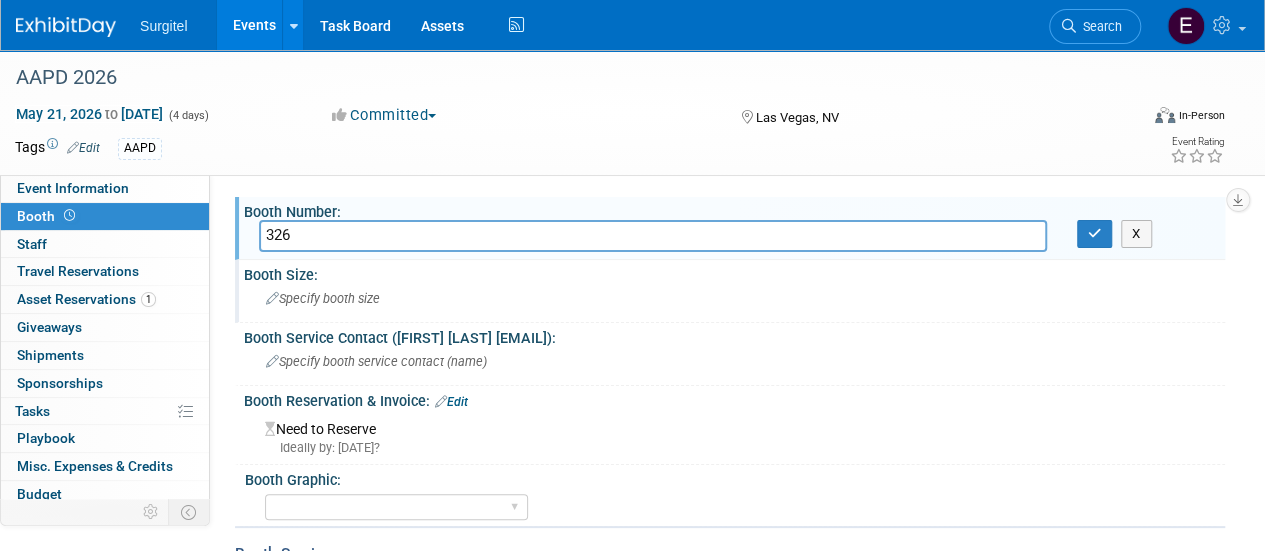 type on "326" 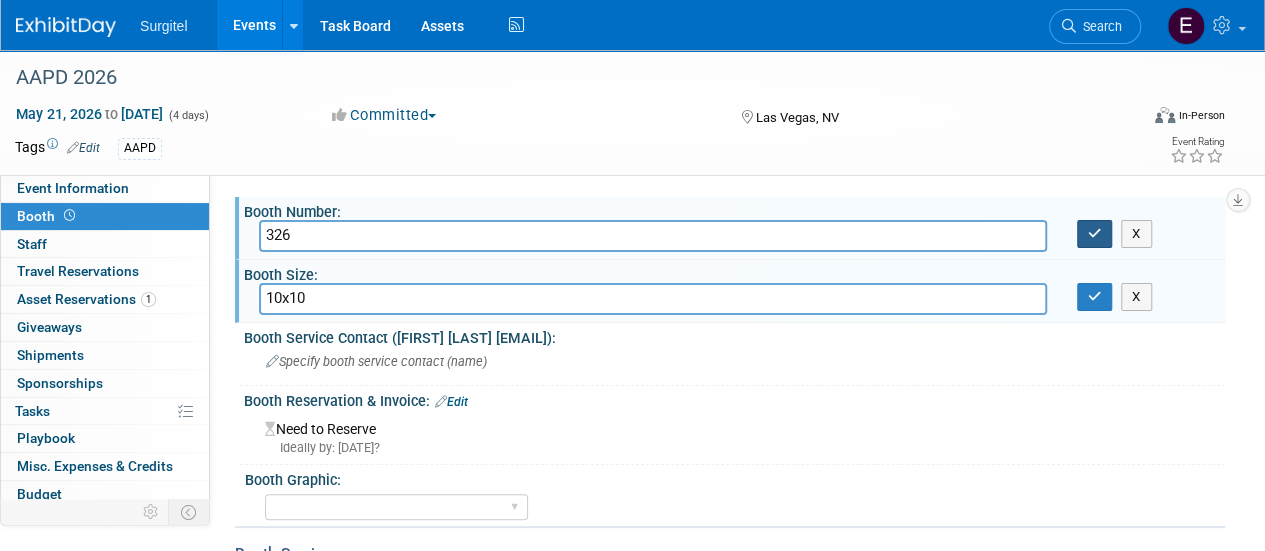 type on "10x10" 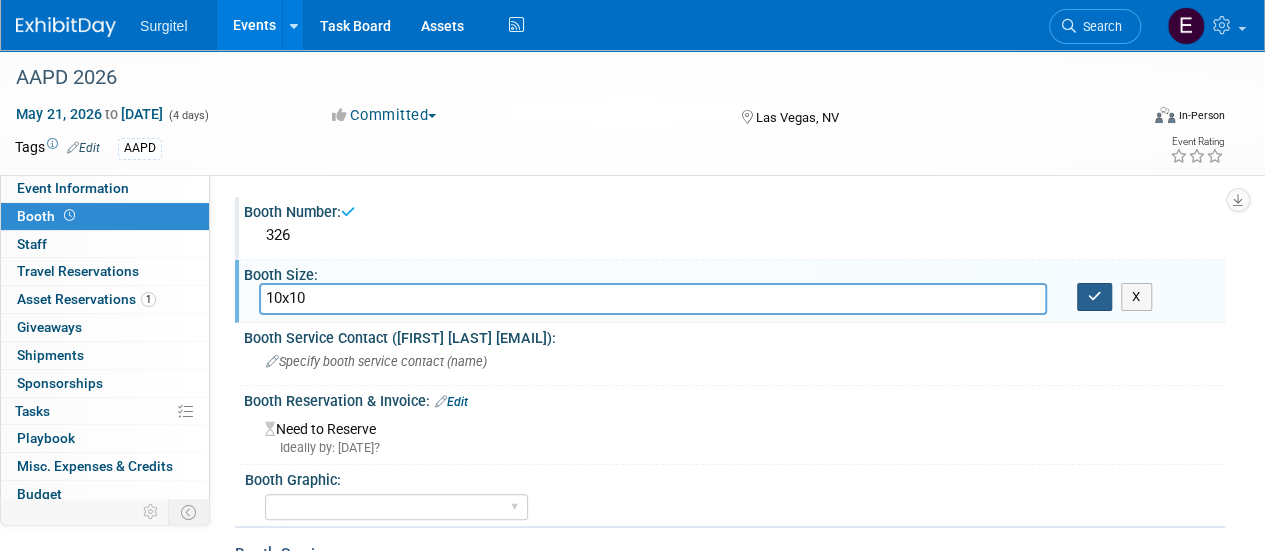 click at bounding box center [1095, 297] 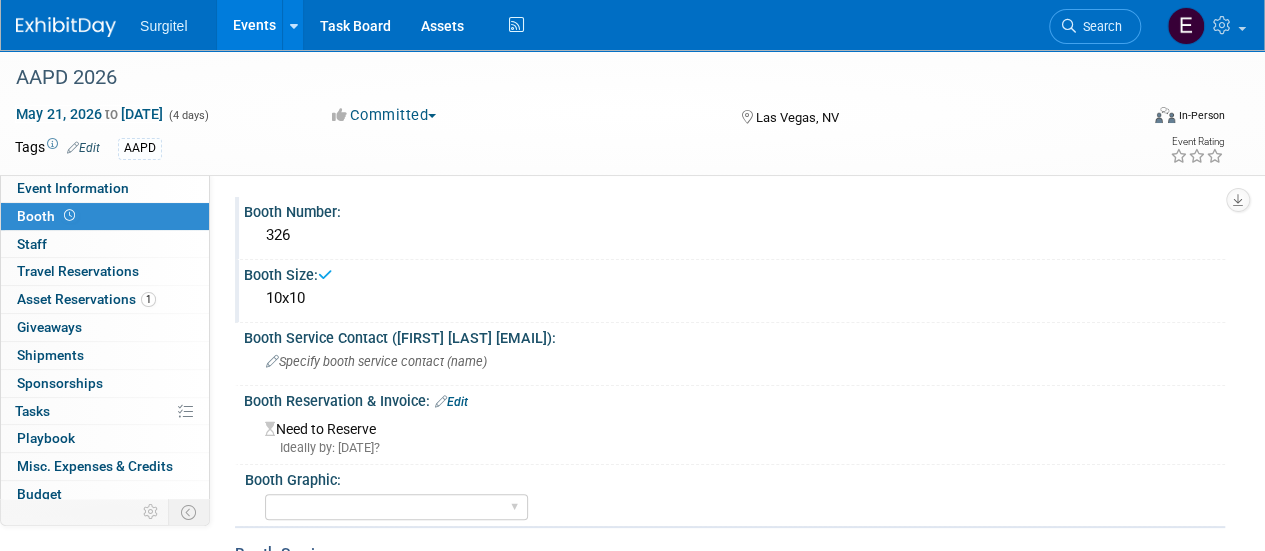click on "Events" at bounding box center (253, 25) 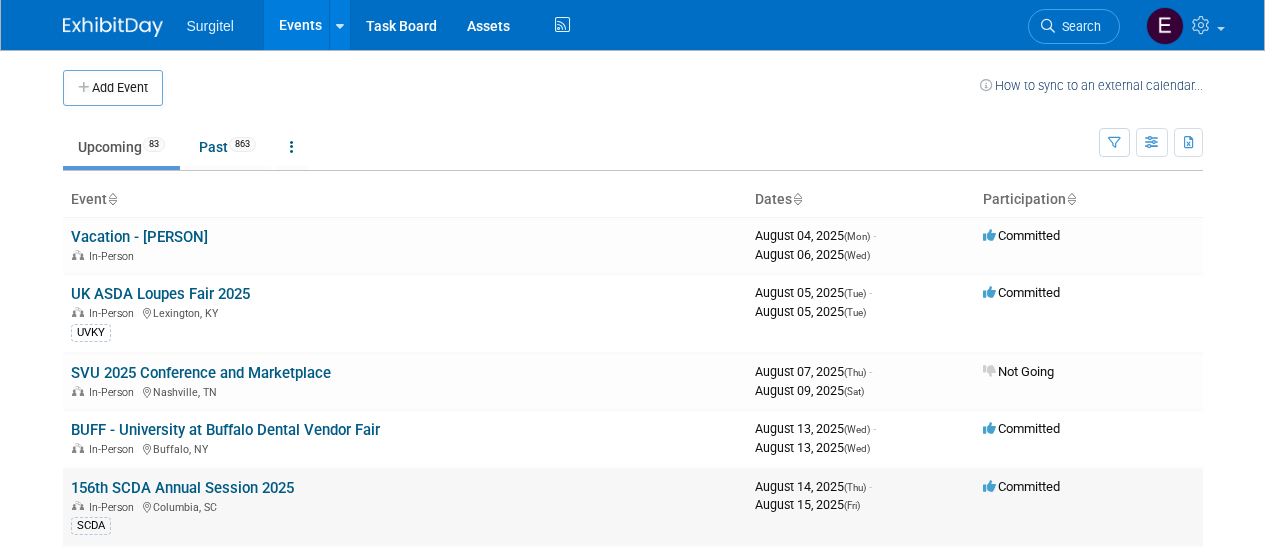 scroll, scrollTop: 0, scrollLeft: 0, axis: both 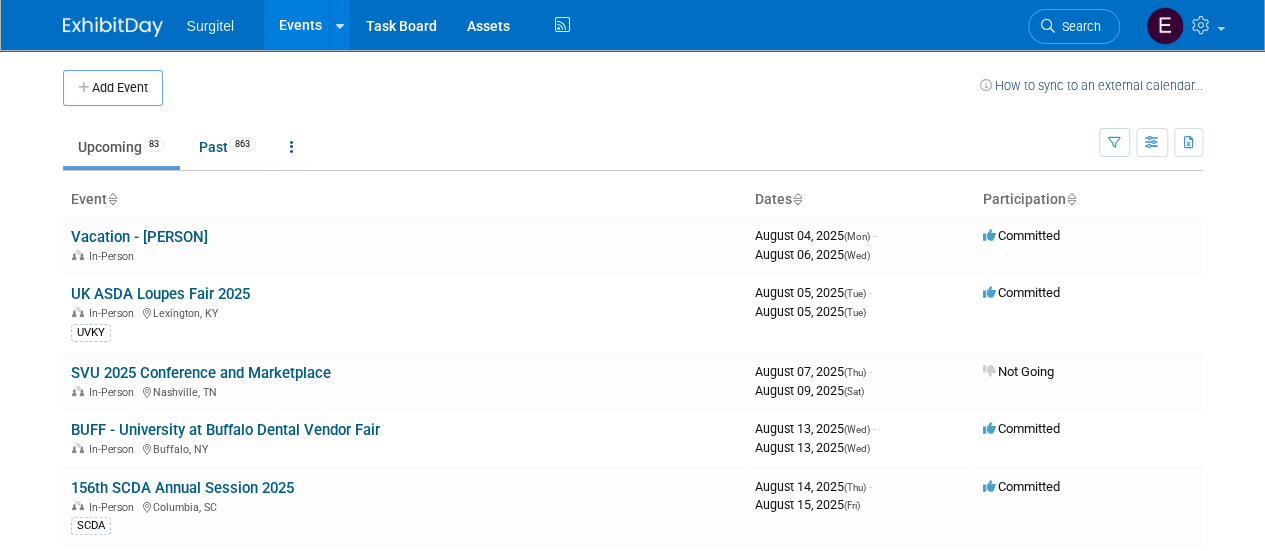 click on "Surgitel
Events
Add Event
Bulk Upload Events
Shareable Event Boards
Recently Viewed Events:
AAPD 2026
Las Vegas, NV
May 21, 2026  to  May 24, 2026
MOSDOH Loupes Fair 2025
Nov 19, 2025  to  Nov 19, 2025
NEBRASDA Vendor Fair 2025
Oct 22, 2025  to  Oct 22, 2025
Task Board
Assets
Activity Feed
My Account
My Profile & Preferences
Sync to External Calendar...
Team Workspace
Users and Permissions
Workspace Settings
Metrics & Analytics
Budgeting, ROI & ROO
Annual Budgets (all events)
Refer & Earn
Contact us
Sign out
Search" at bounding box center [633, 25] 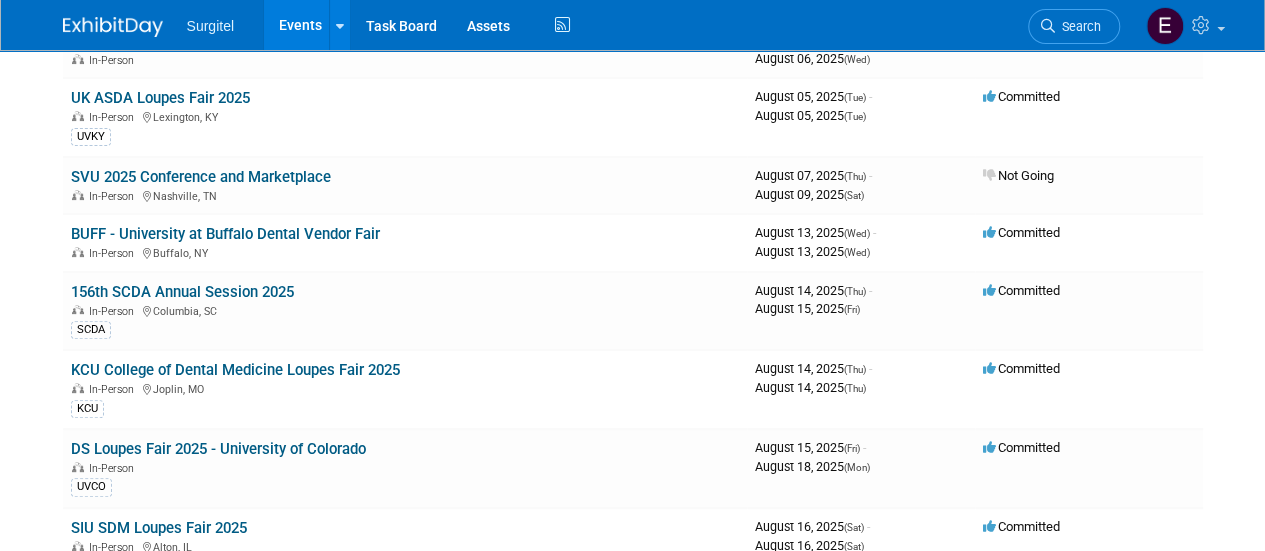 scroll, scrollTop: 222, scrollLeft: 0, axis: vertical 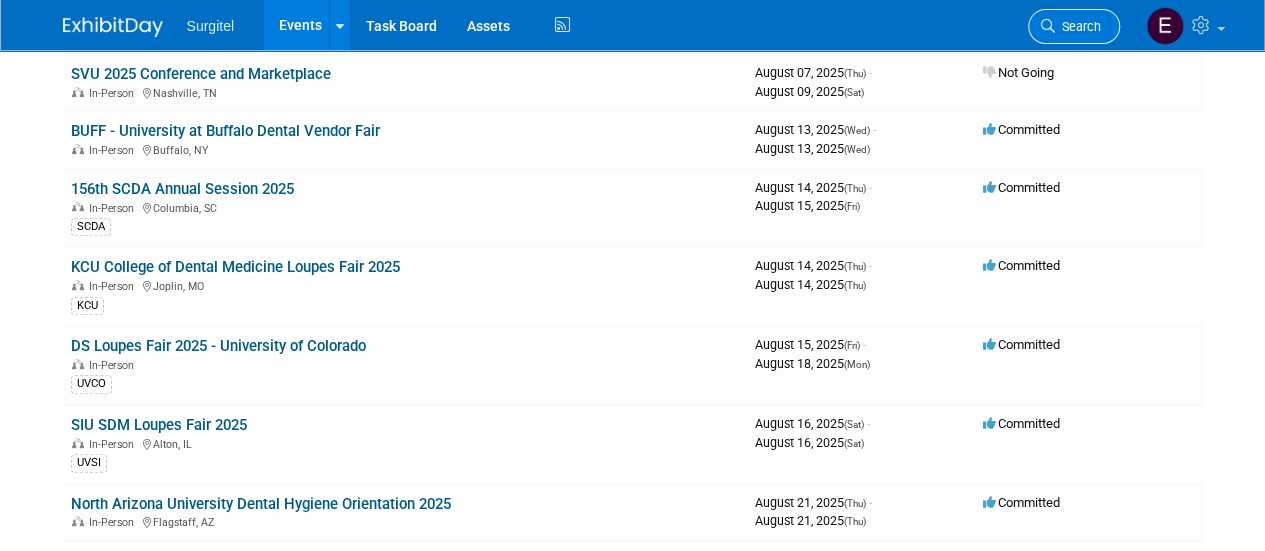 click on "Search" at bounding box center (1074, 26) 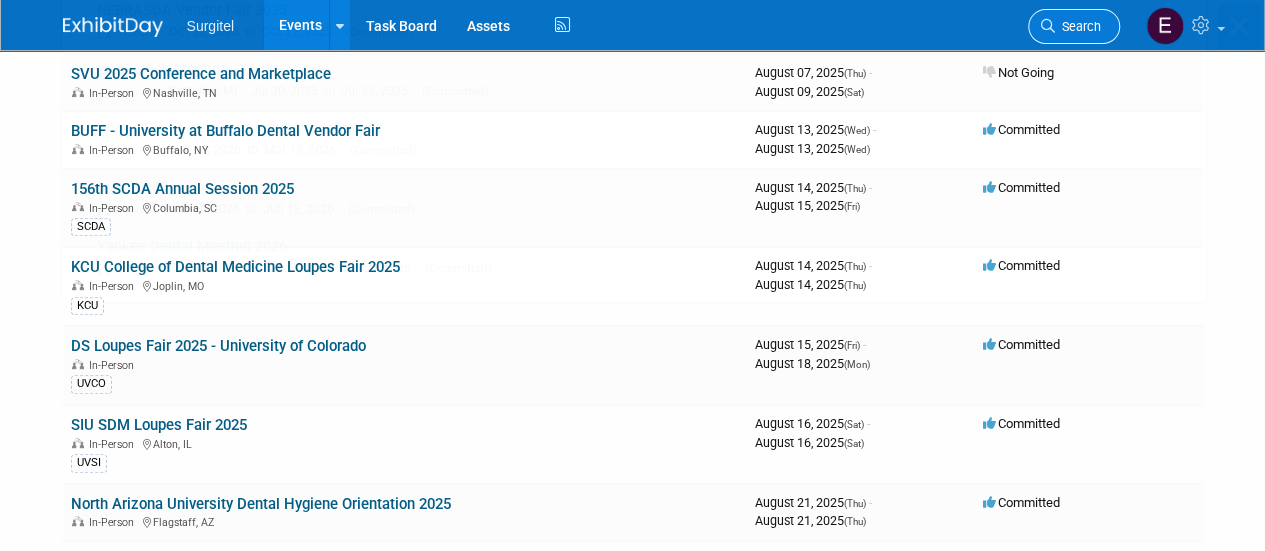 scroll, scrollTop: 0, scrollLeft: 0, axis: both 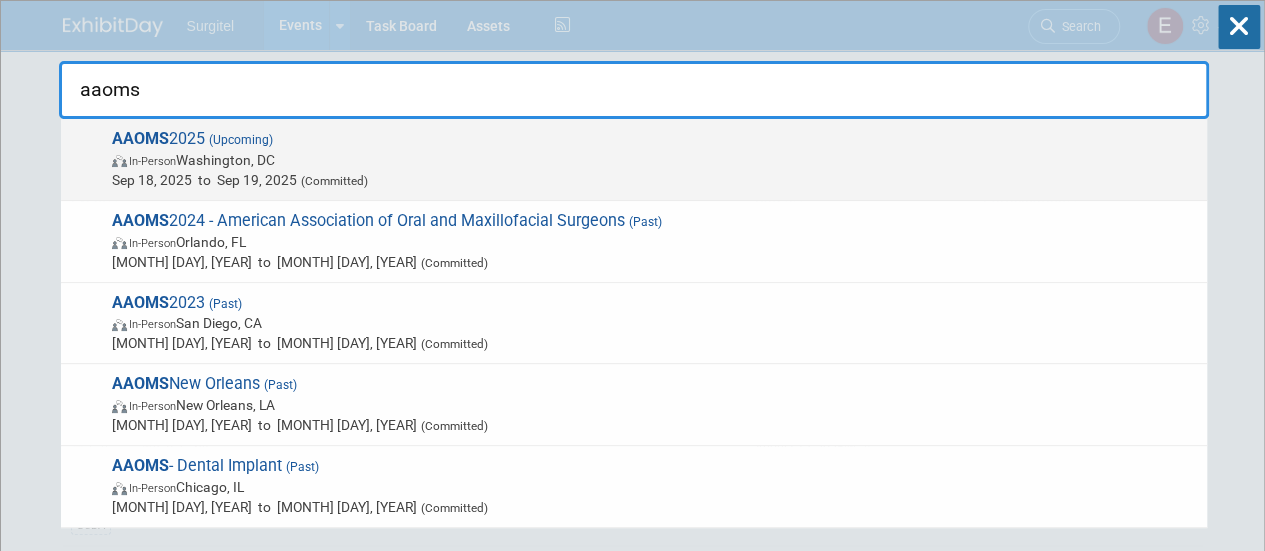 type on "aaoms" 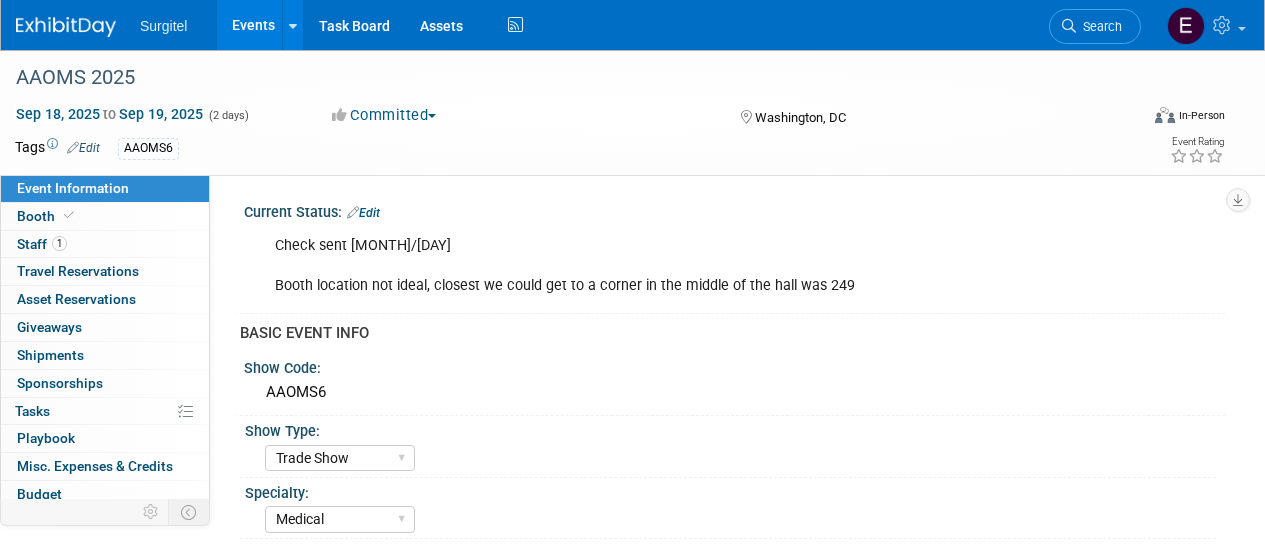 select on "Trade Show" 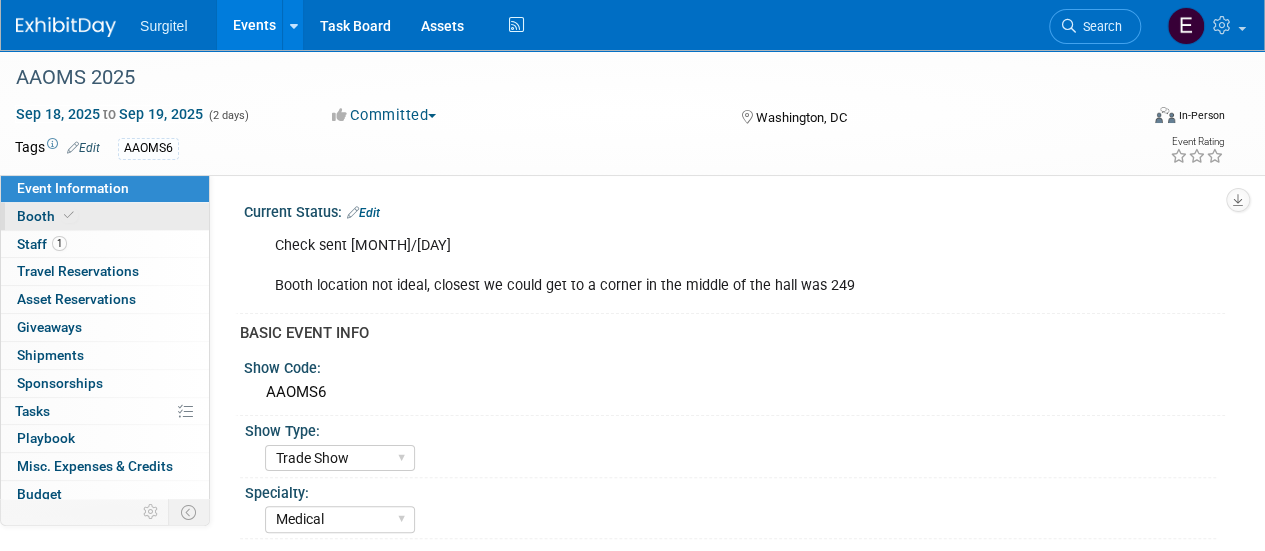 scroll, scrollTop: 0, scrollLeft: 0, axis: both 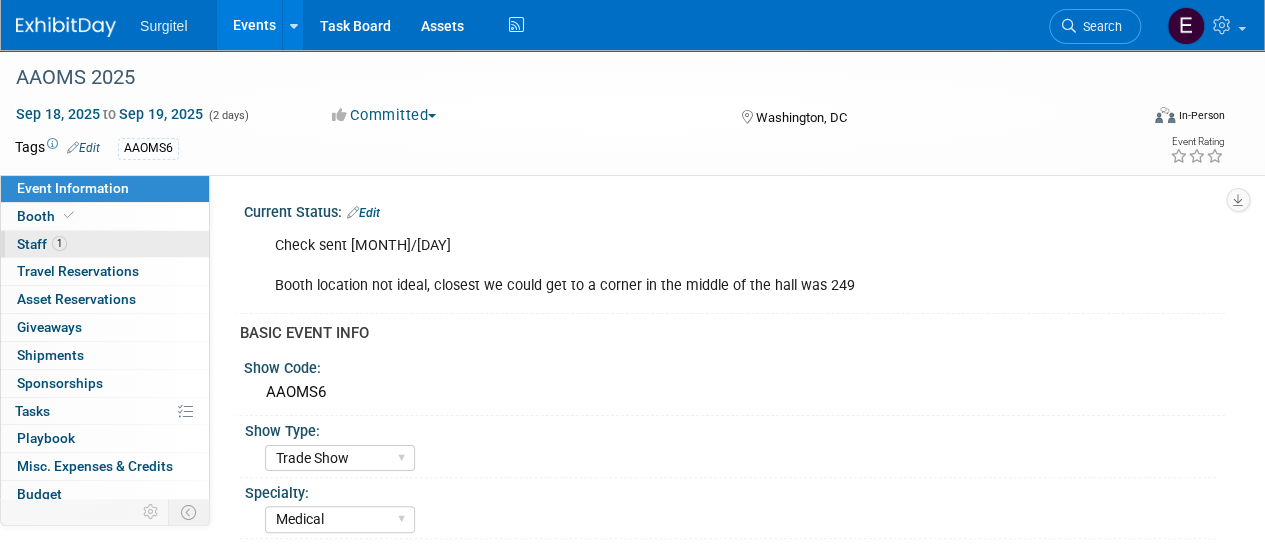 click on "1
Staff 1" at bounding box center [105, 244] 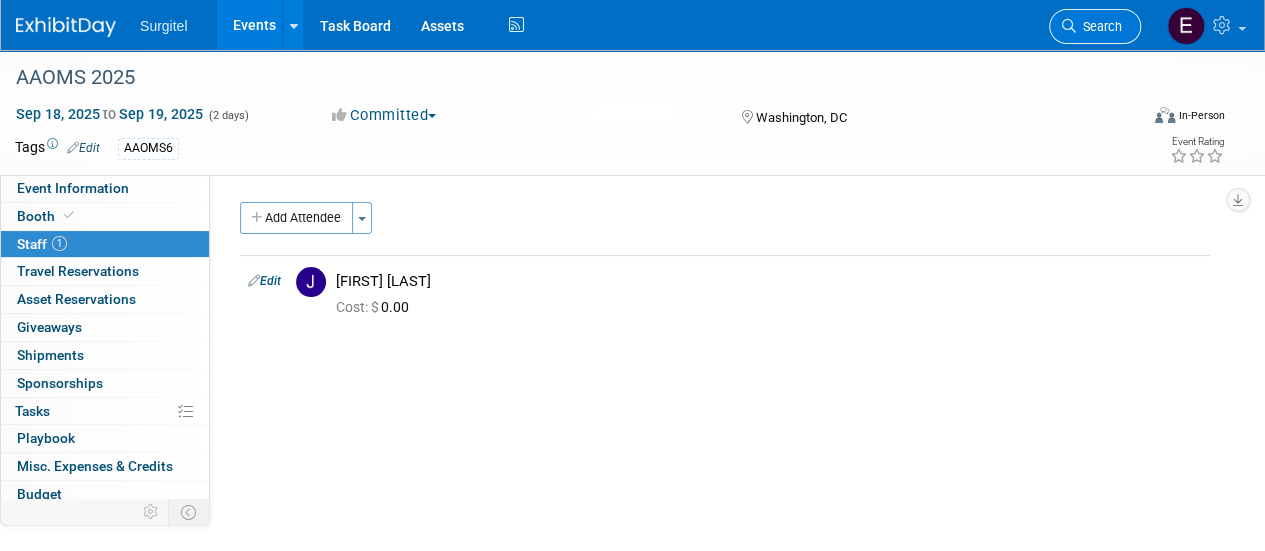 click on "Search" at bounding box center (1099, 26) 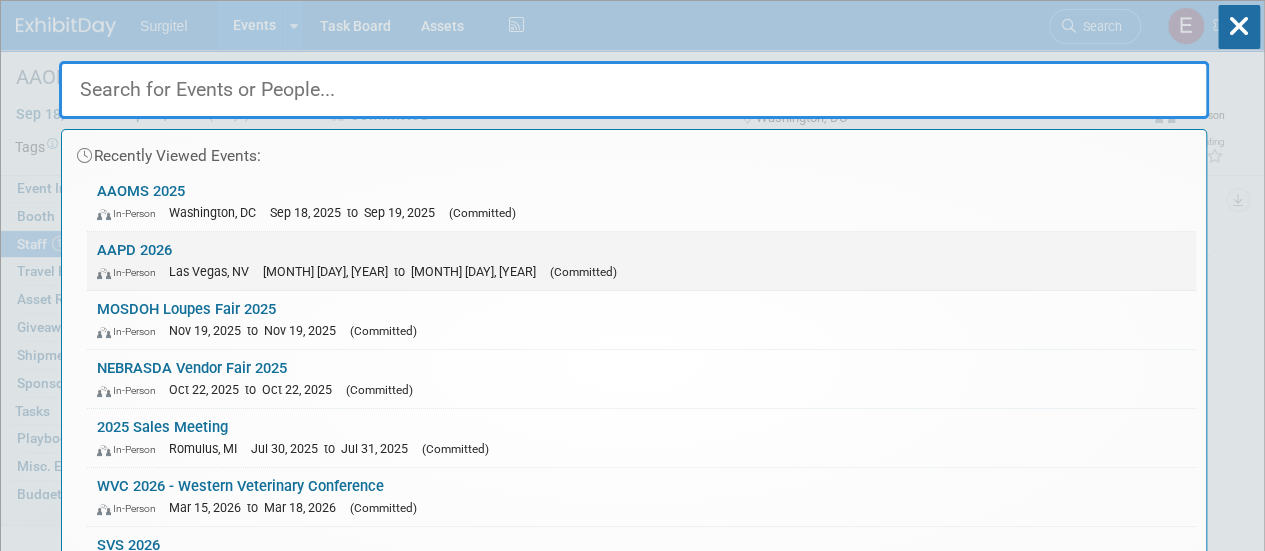 click on "AAPD 2026
In-Person
Las Vegas, NV
May 21, 2026  to  May 24, 2026
(Committed)" at bounding box center (641, 261) 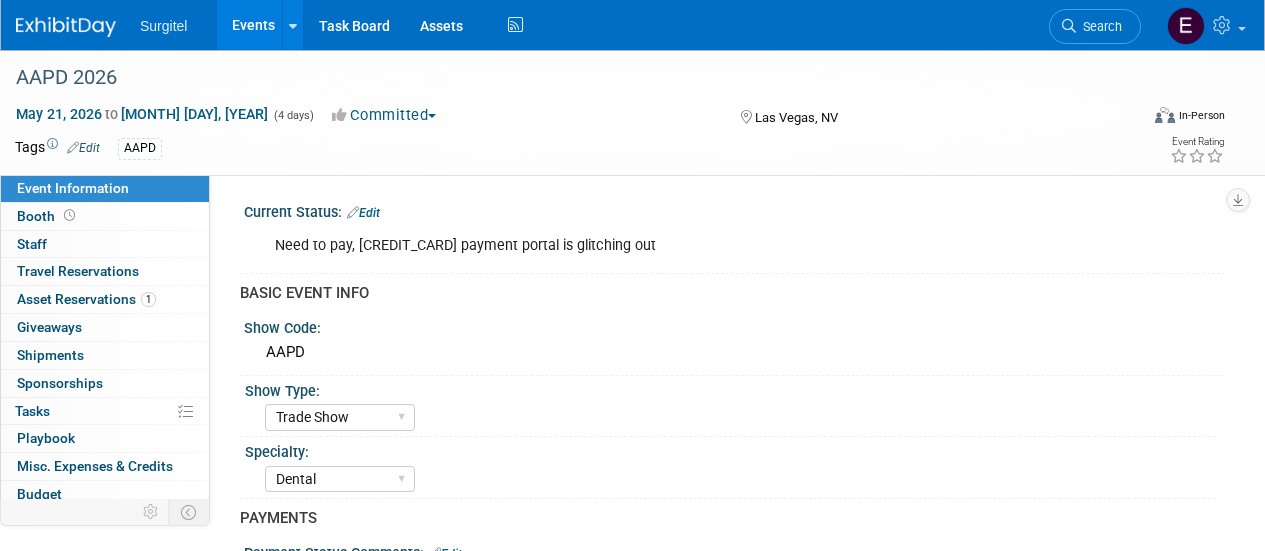 select on "Trade Show" 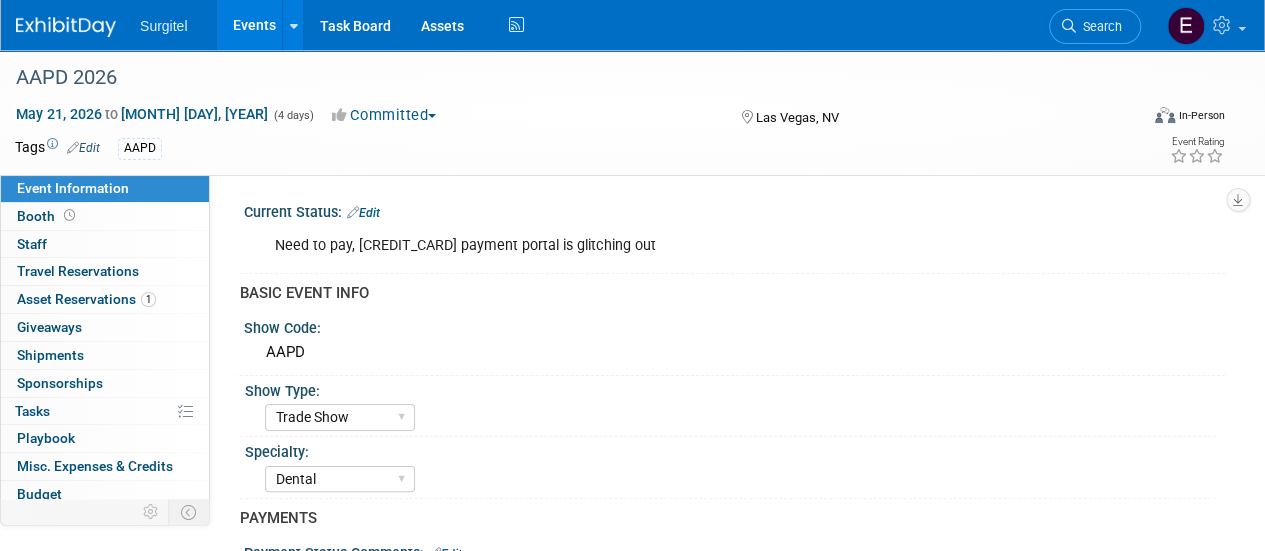 click at bounding box center [69, 215] 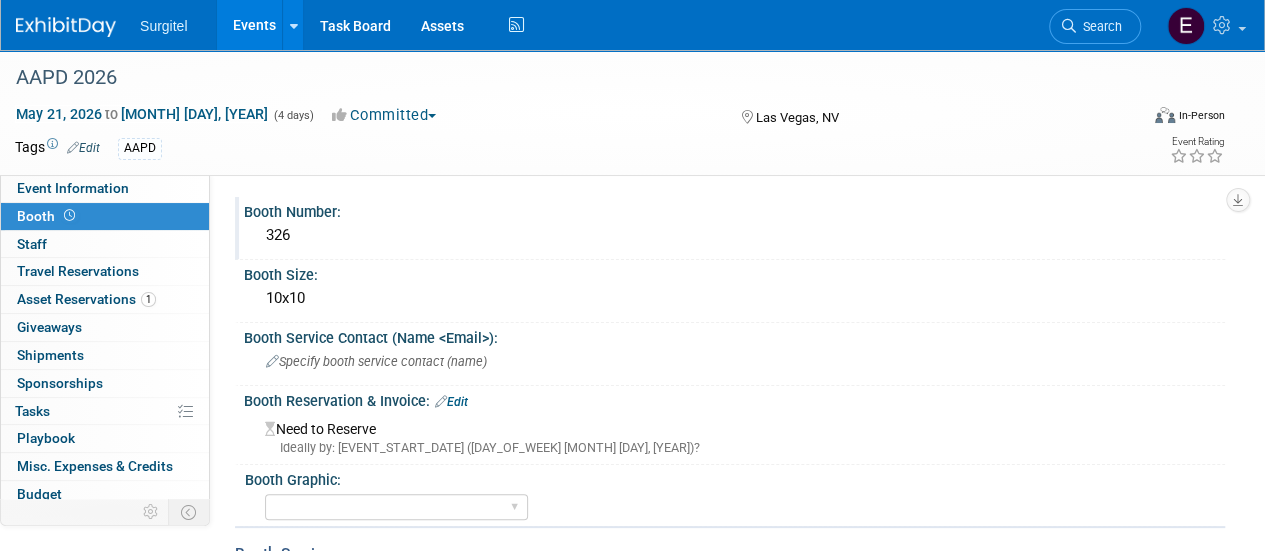 click on "326" at bounding box center (734, 235) 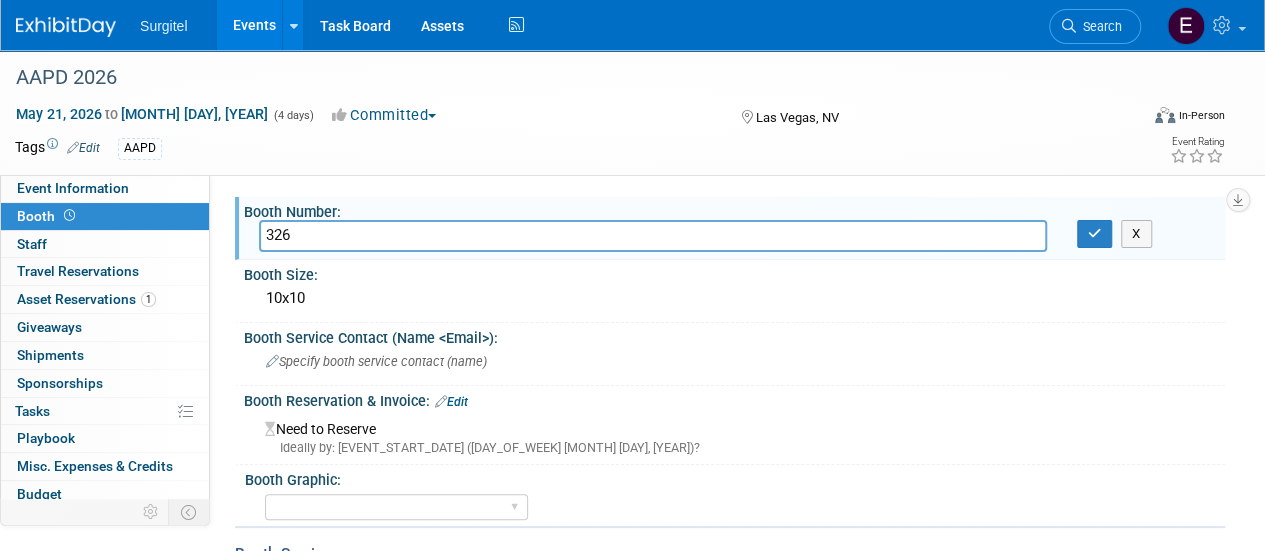 click on "326" at bounding box center [653, 235] 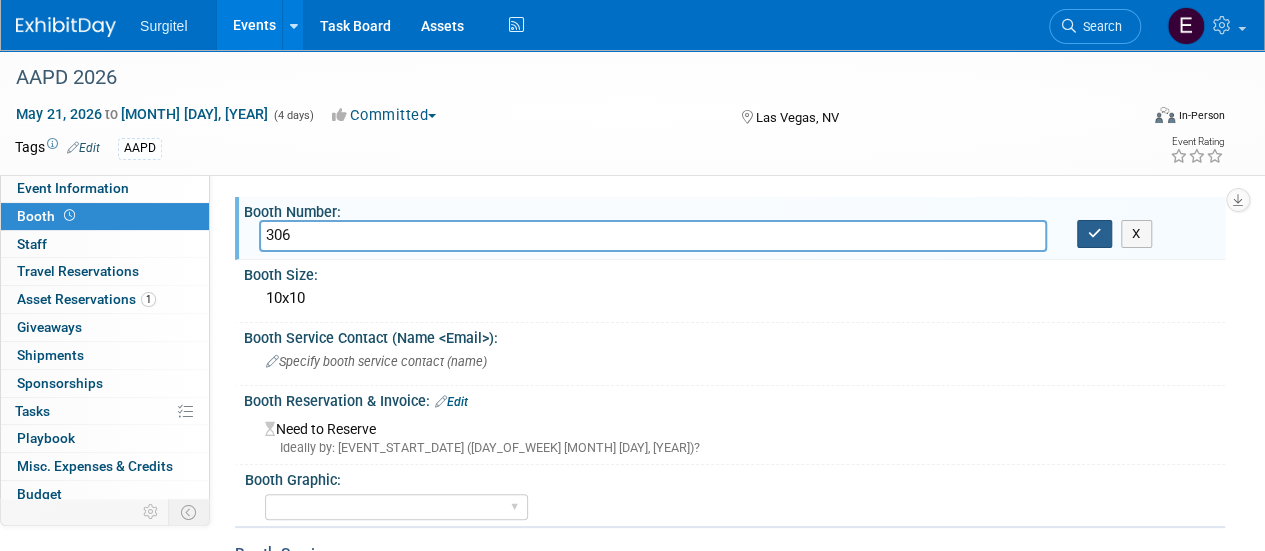 type on "306" 